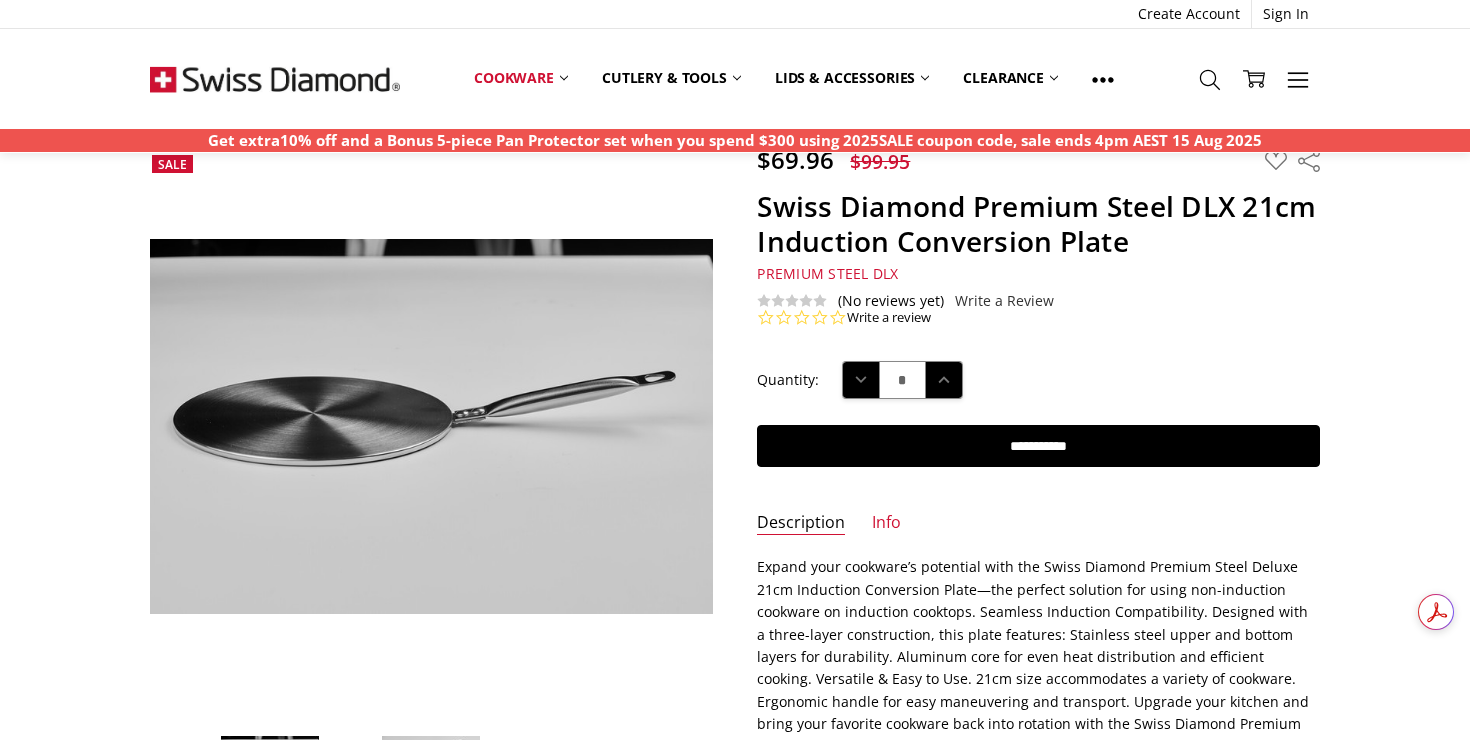 scroll, scrollTop: 73, scrollLeft: 0, axis: vertical 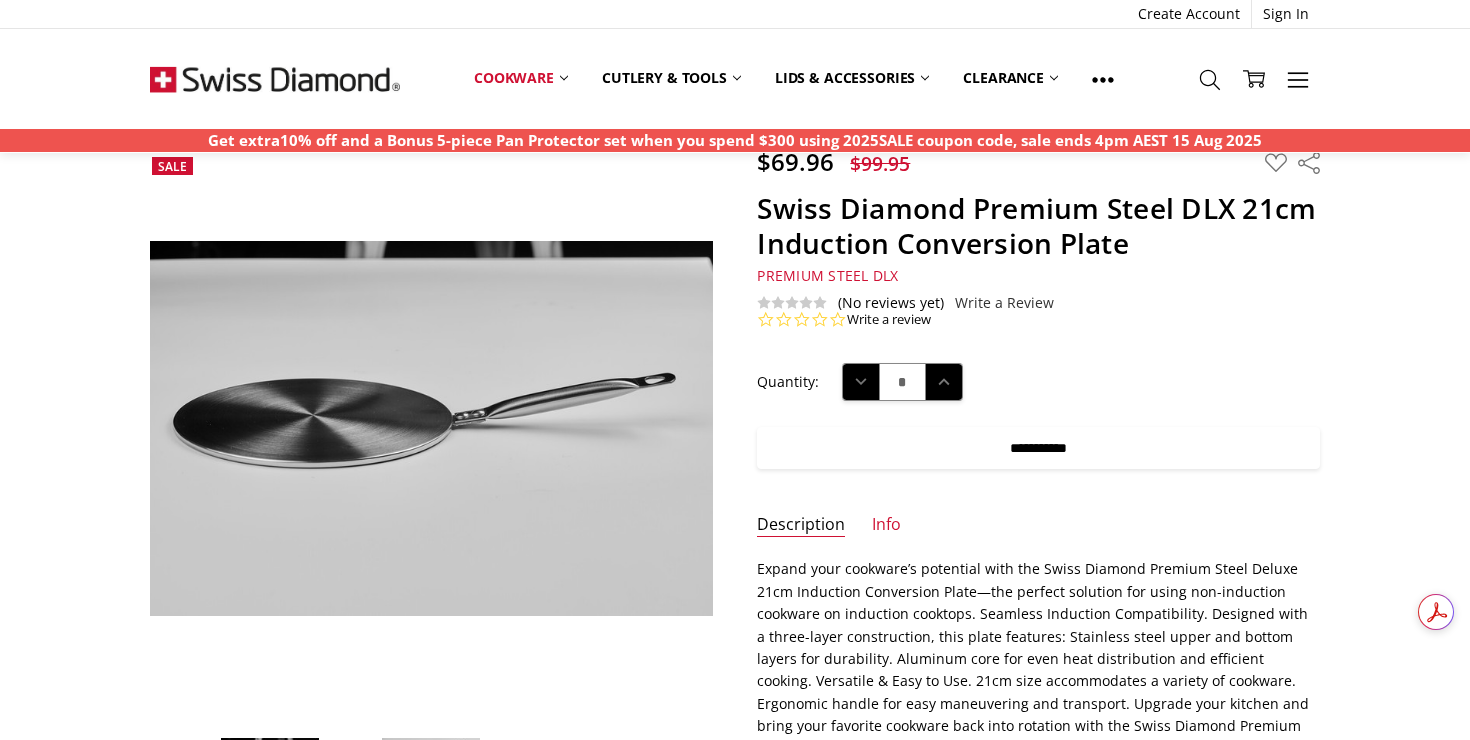 click on "**********" at bounding box center (1038, 448) 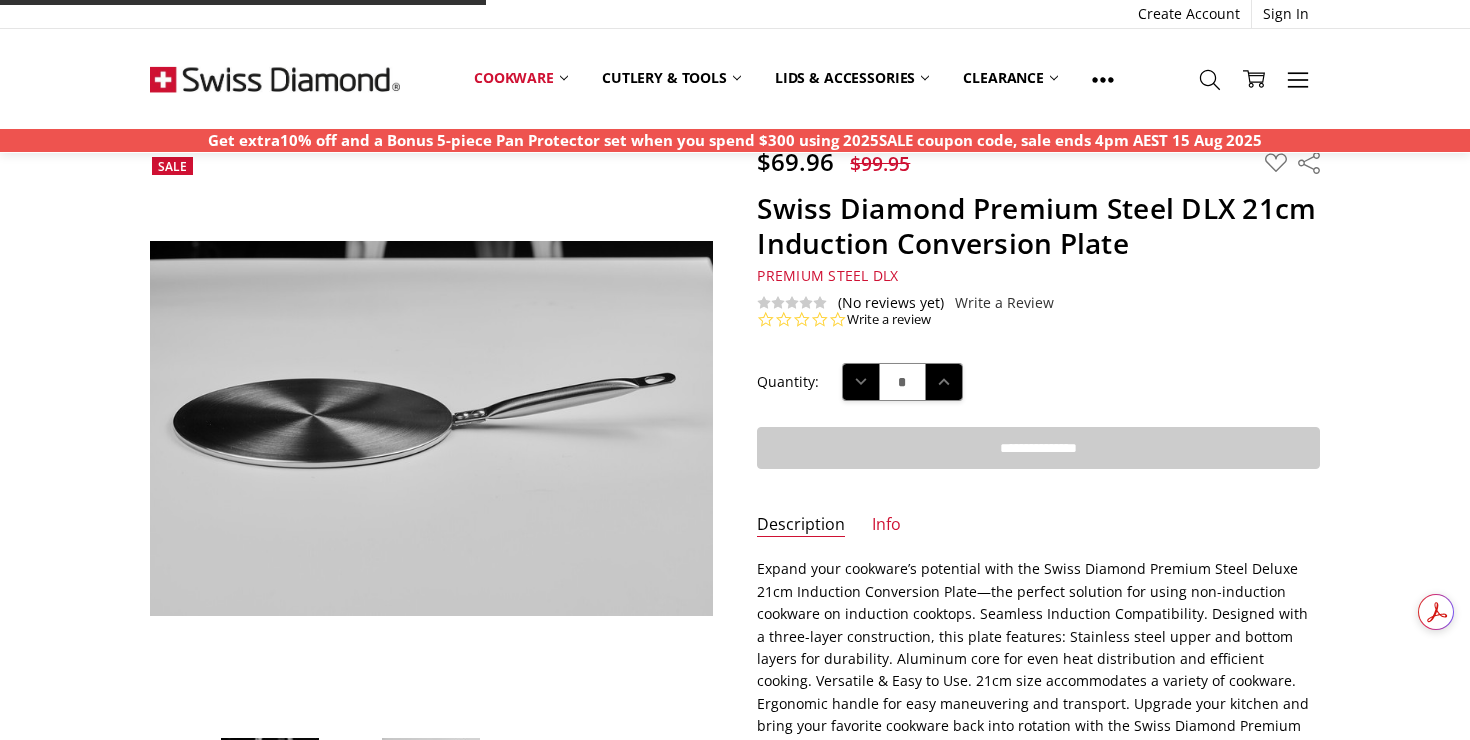 type on "**********" 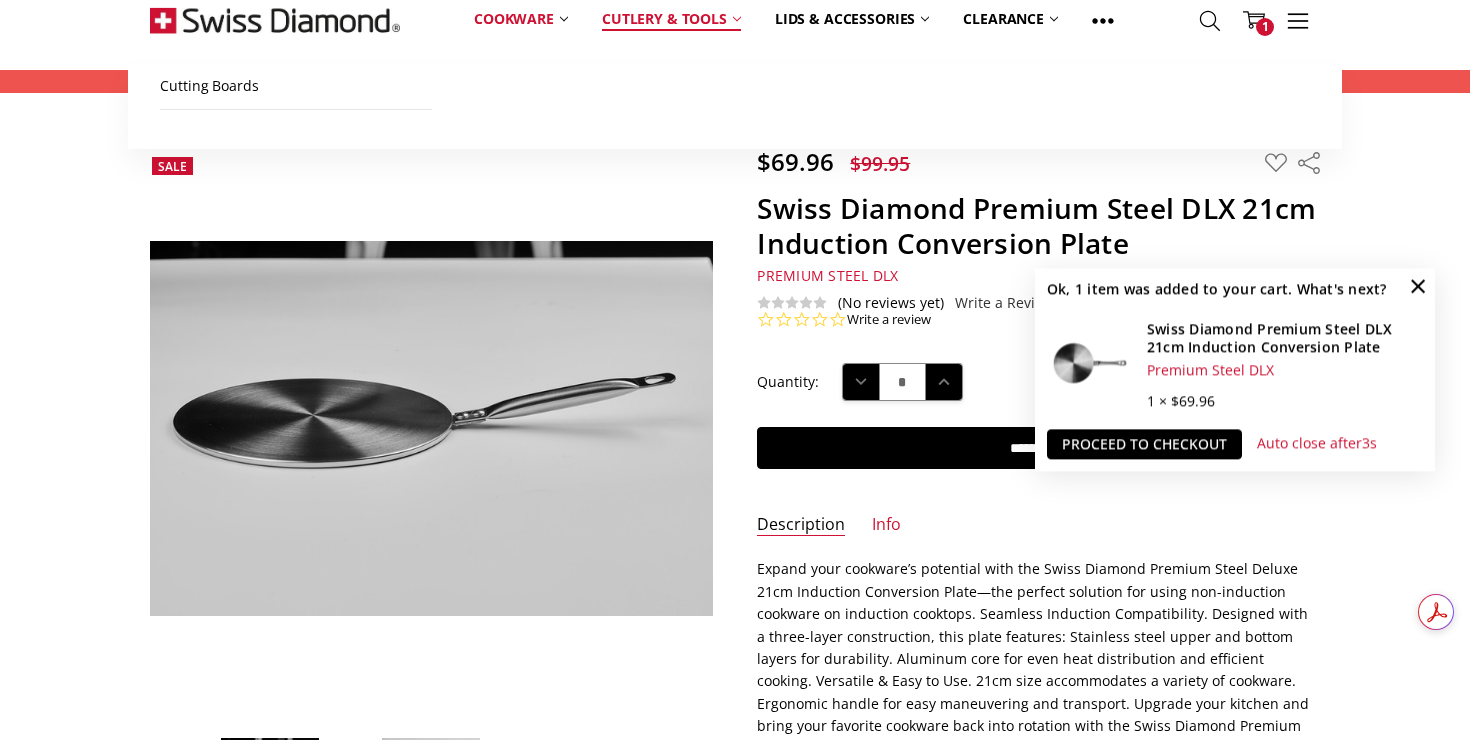 click on "Cutlery & Tools" at bounding box center (671, 19) 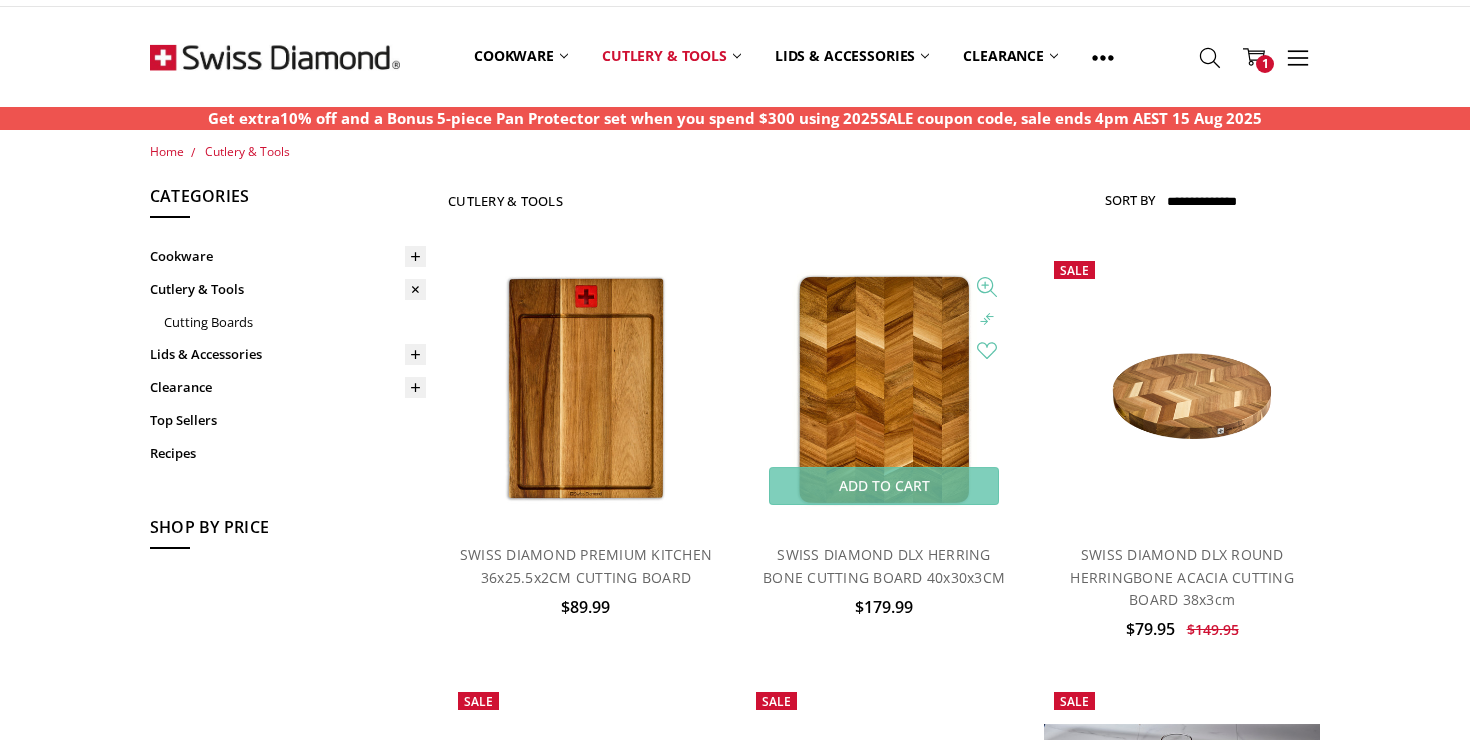scroll, scrollTop: 0, scrollLeft: 0, axis: both 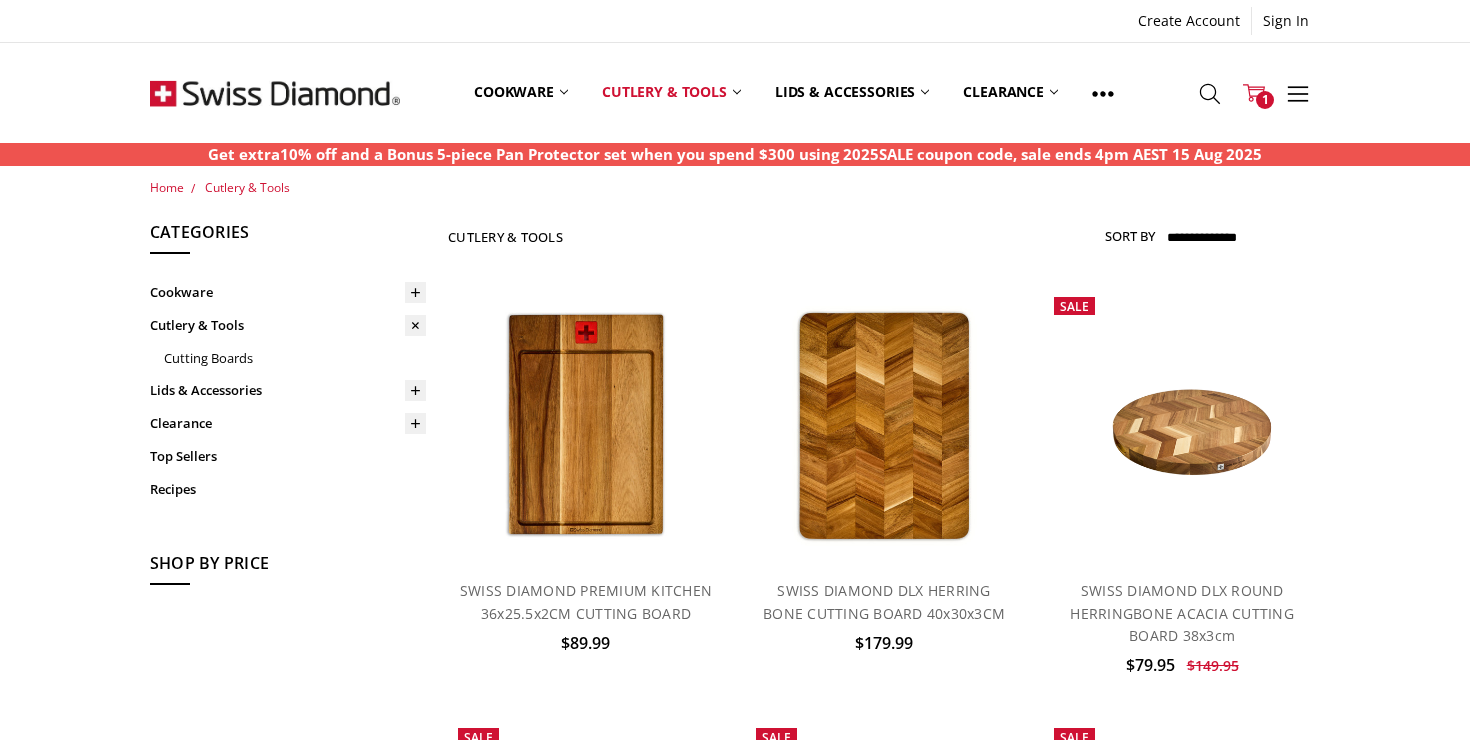 click 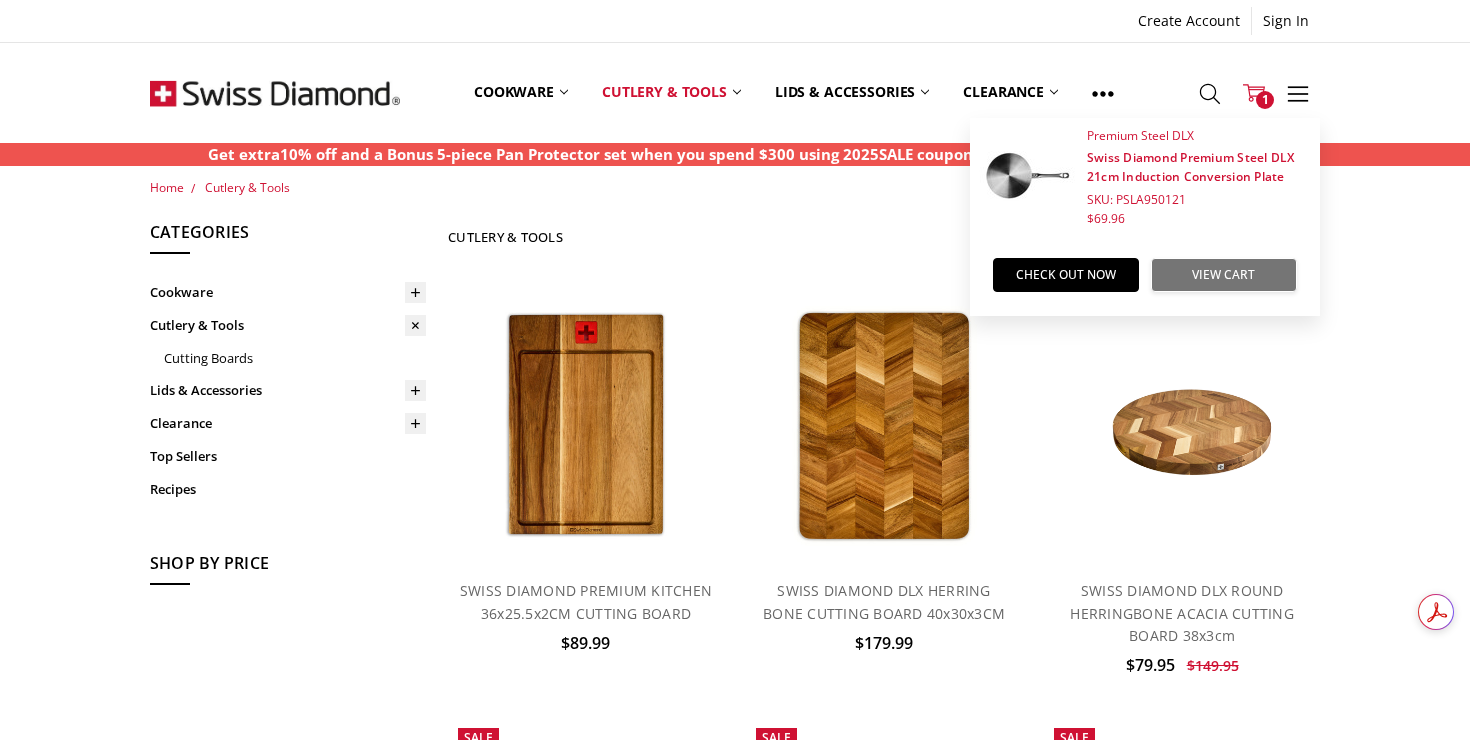 click on "View Cart" at bounding box center (1224, 275) 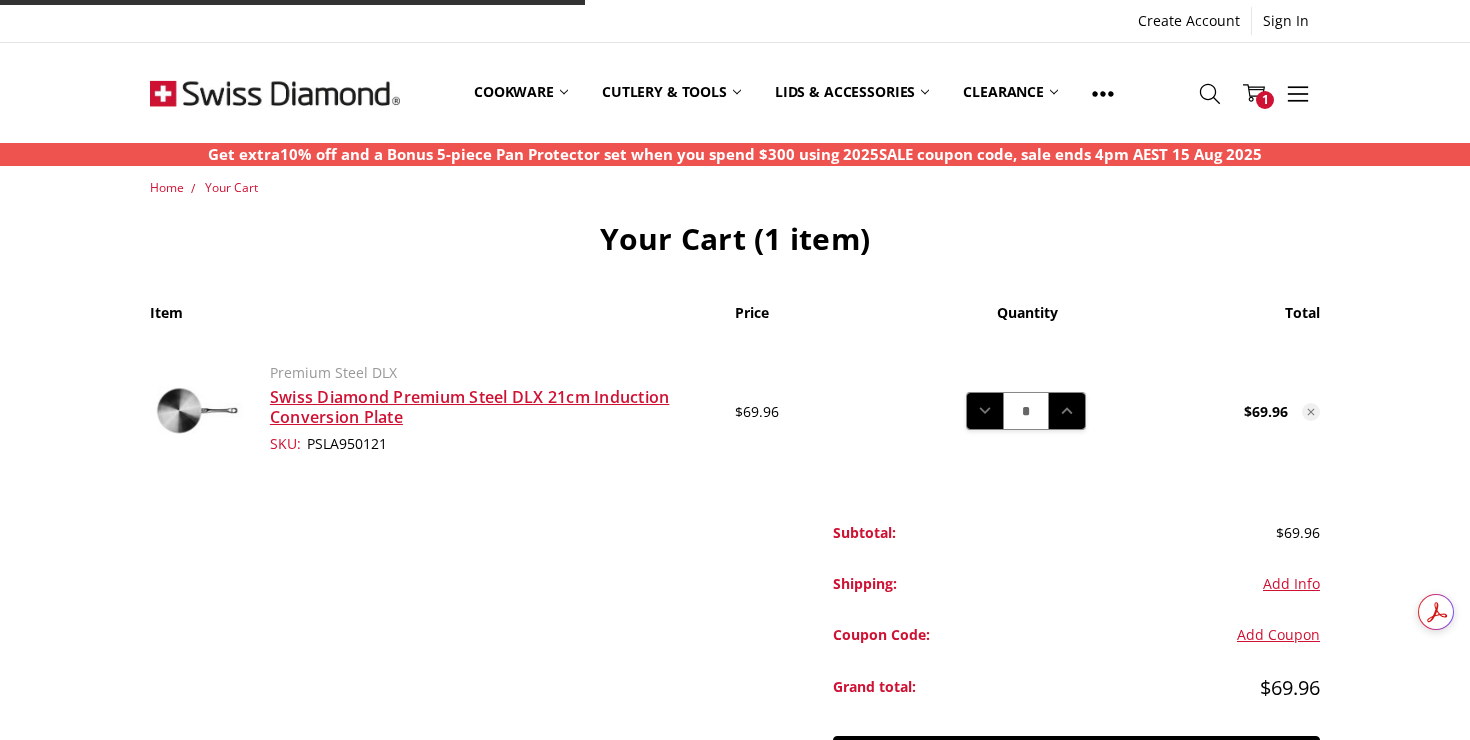 scroll, scrollTop: 0, scrollLeft: 0, axis: both 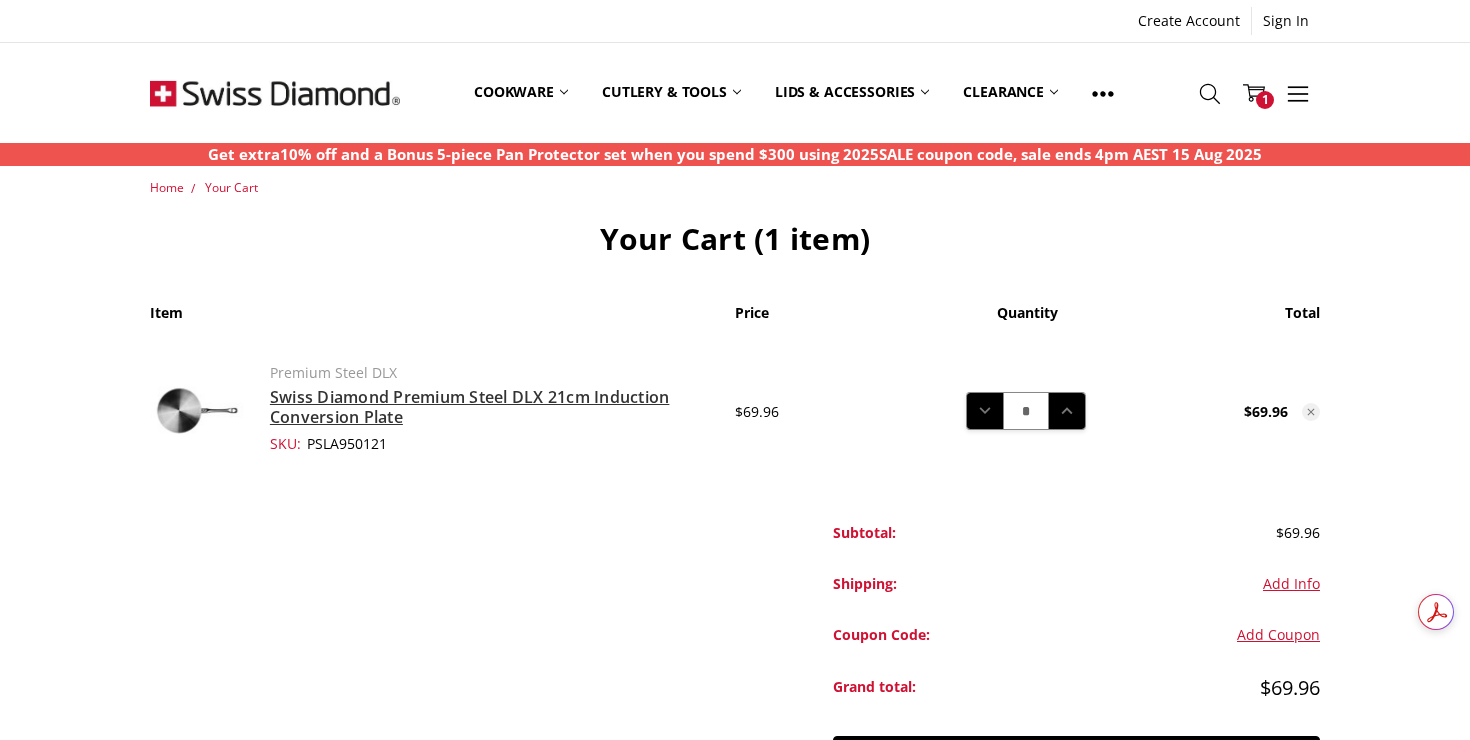 click on "Swiss Diamond Premium Steel DLX 21cm Induction Conversion Plate" at bounding box center [470, 407] 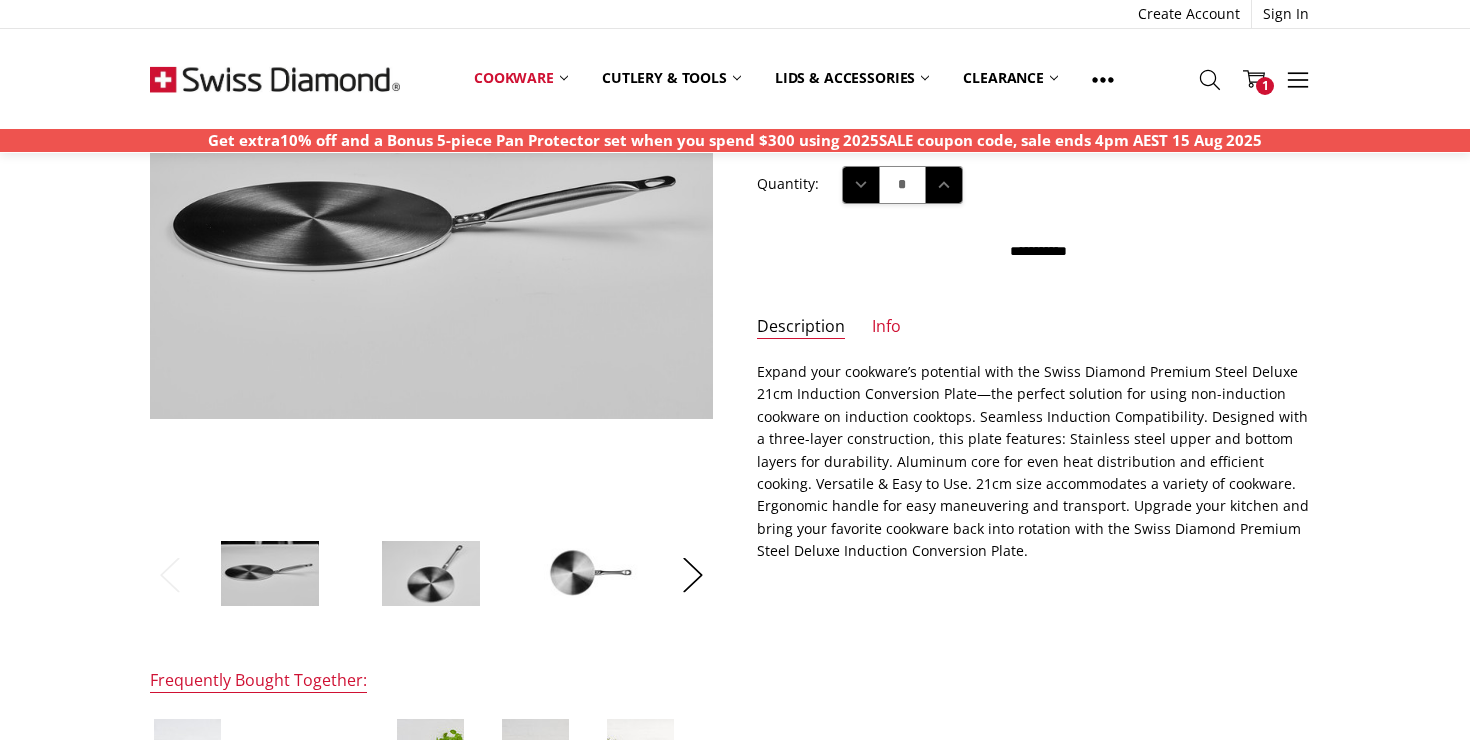 scroll, scrollTop: 0, scrollLeft: 0, axis: both 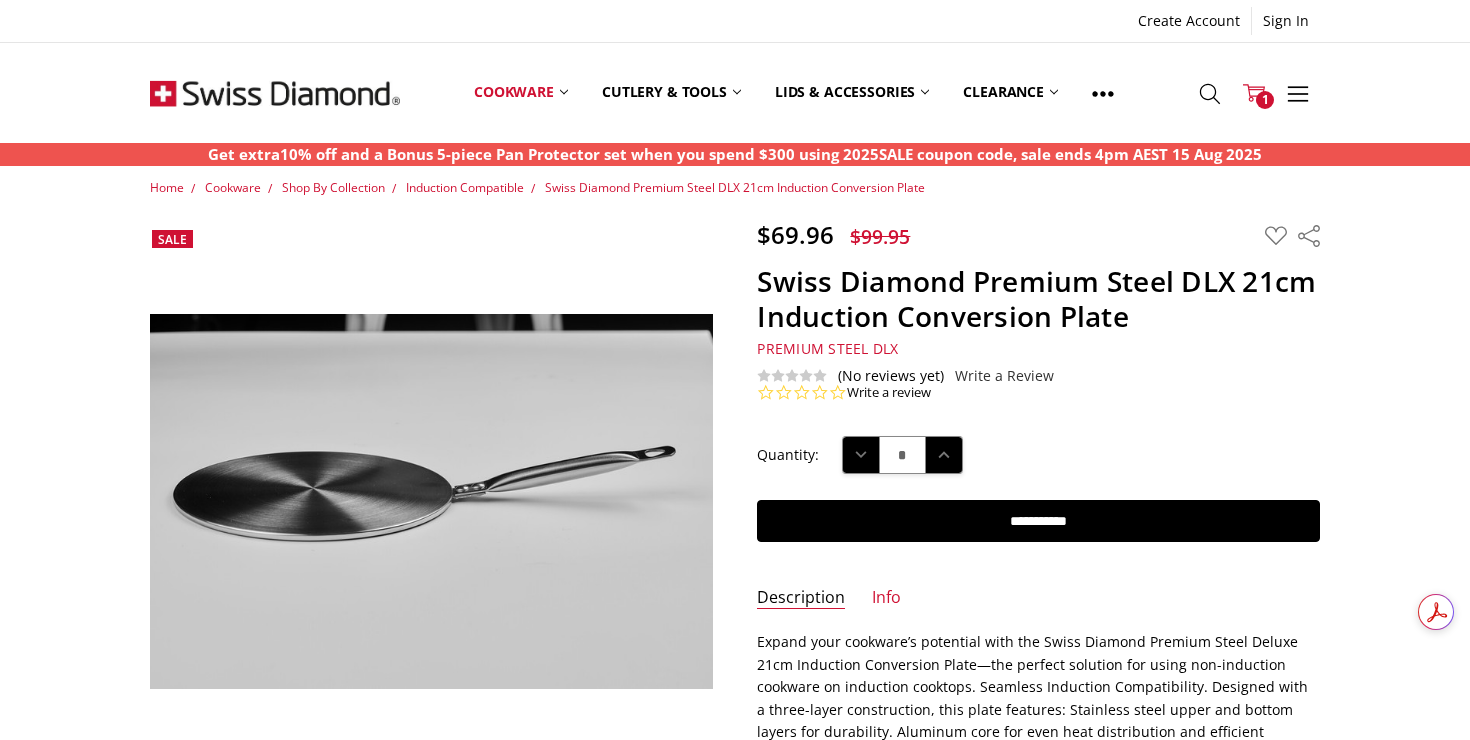 click on "1" at bounding box center [1265, 100] 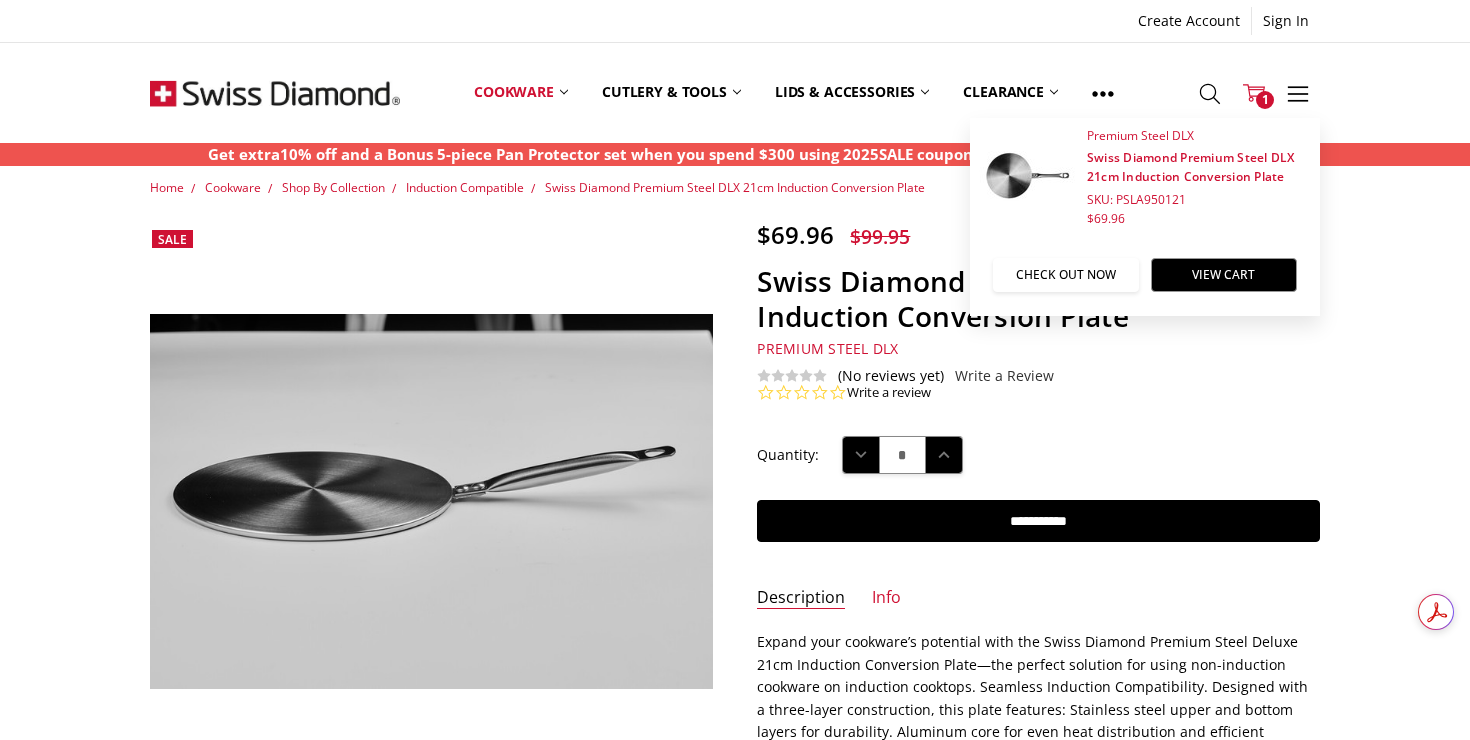 click on "Check out now" at bounding box center (1066, 275) 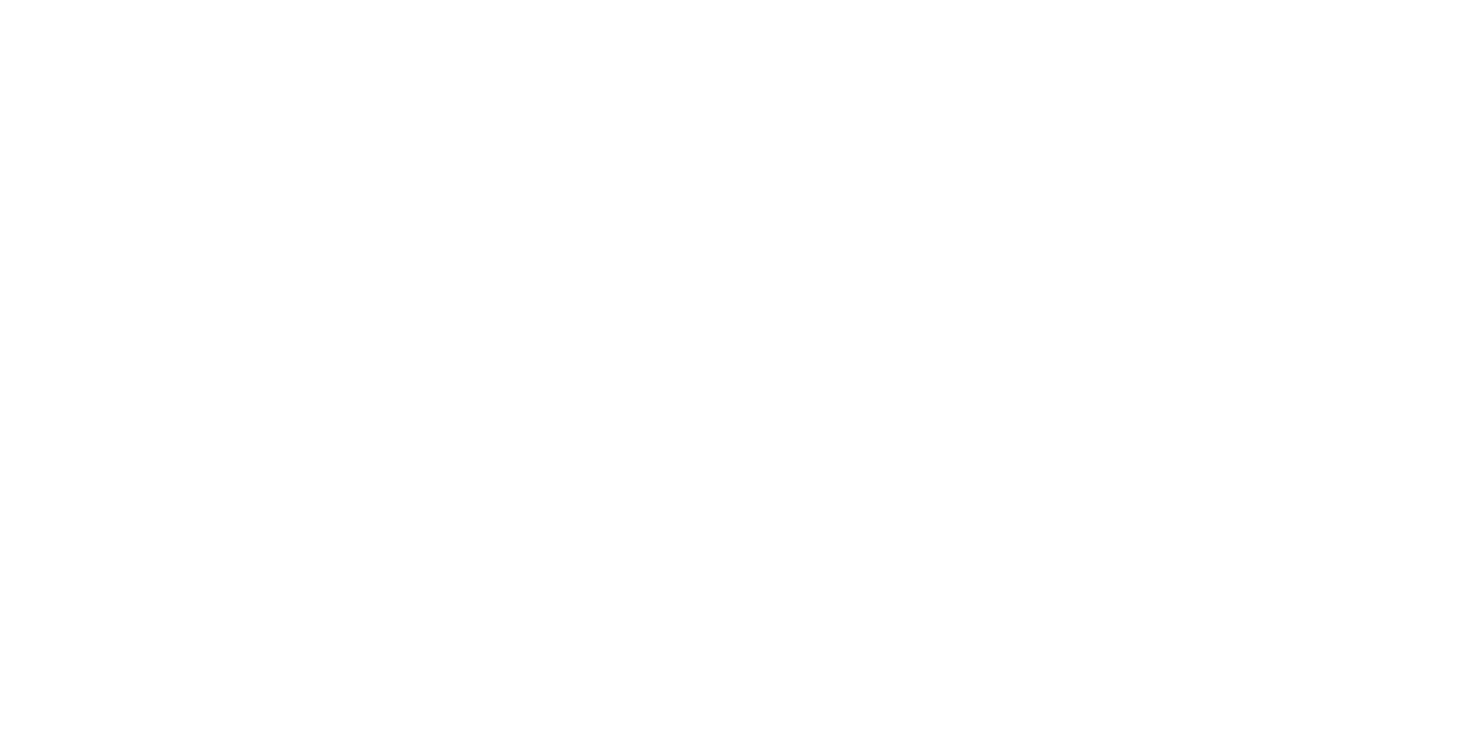 scroll, scrollTop: 0, scrollLeft: 0, axis: both 